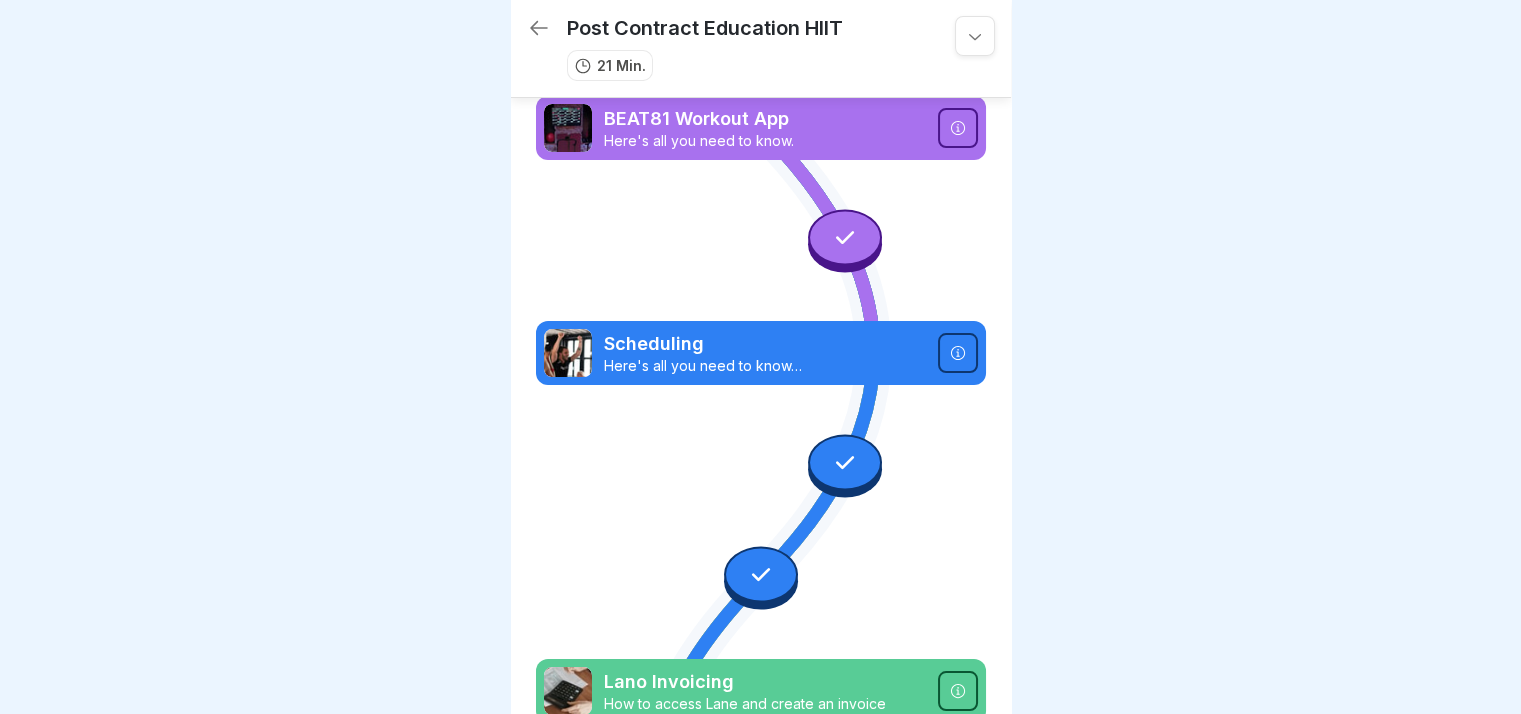 scroll, scrollTop: 15, scrollLeft: 0, axis: vertical 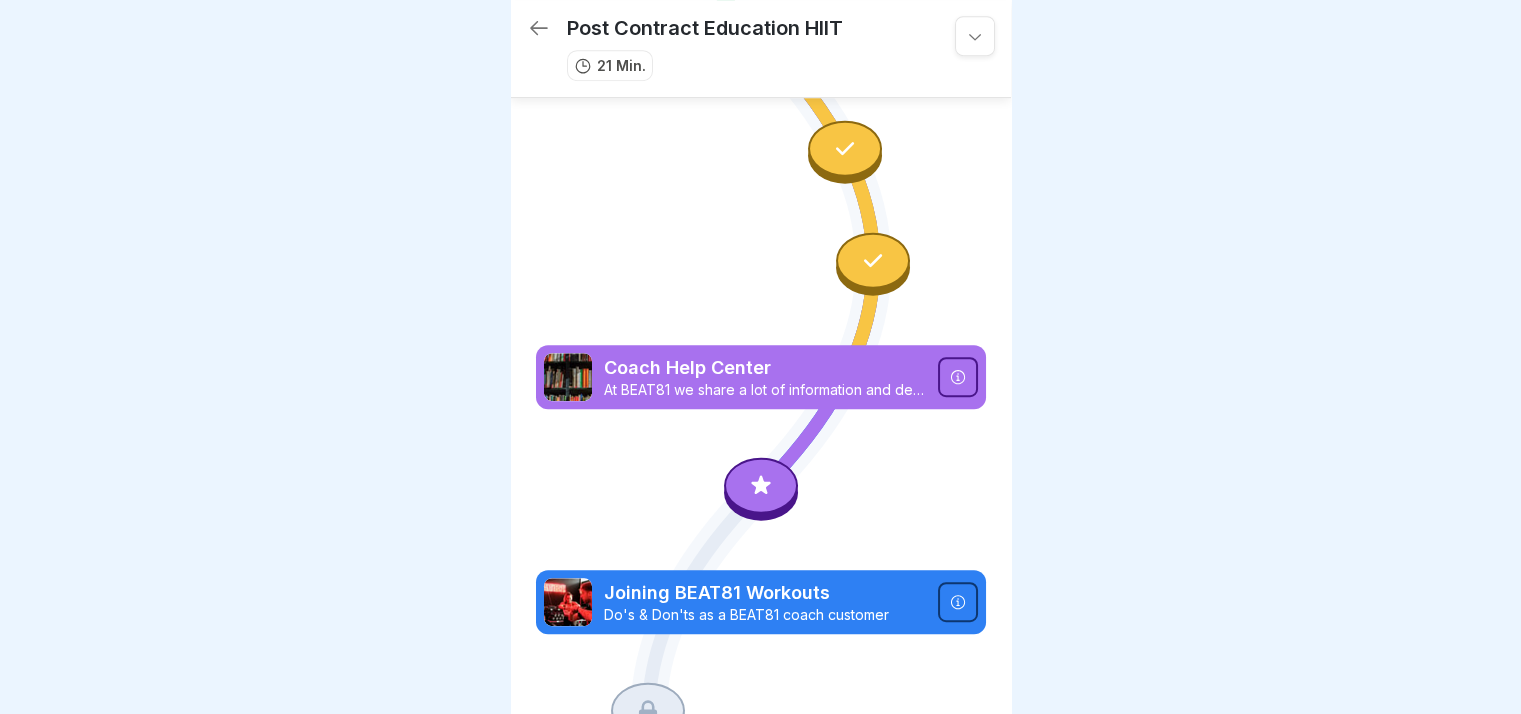 click at bounding box center (958, 602) 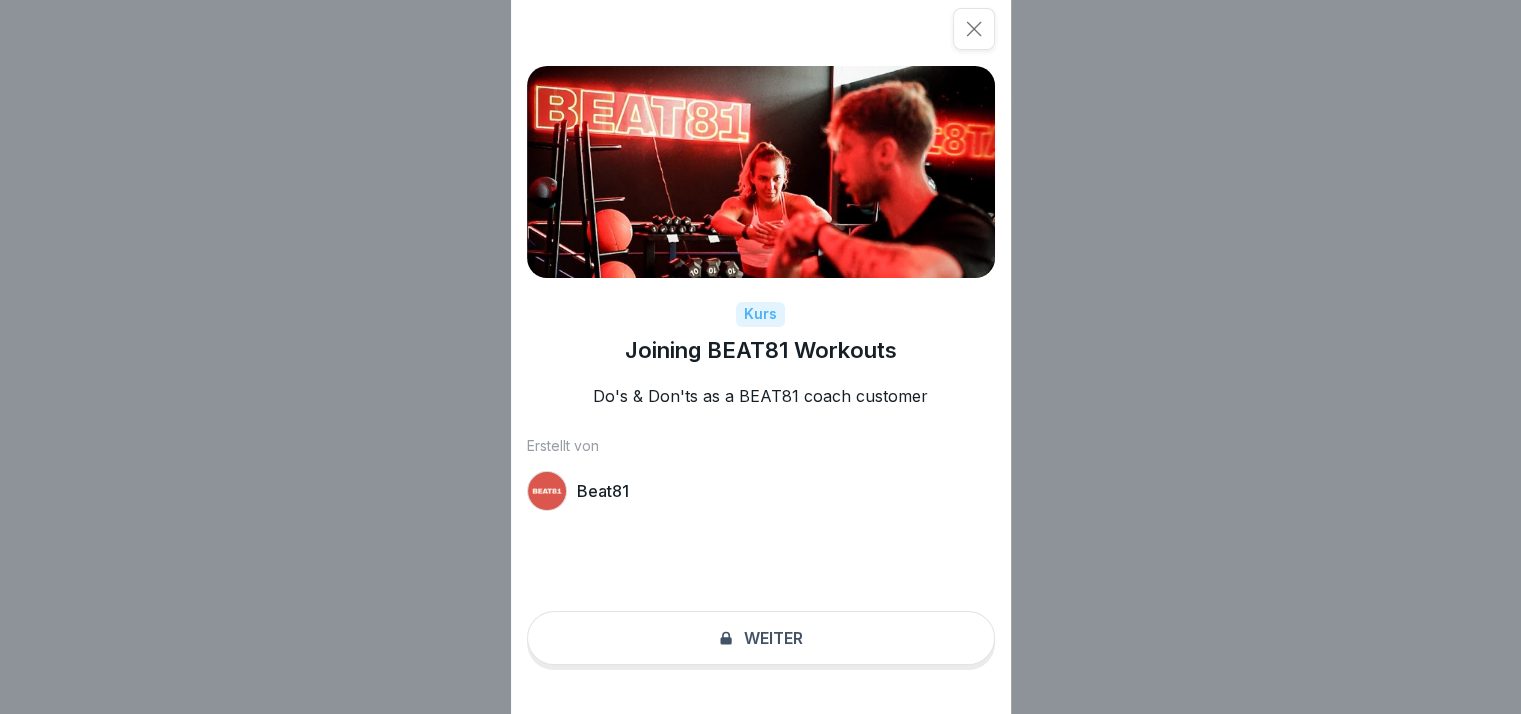 click on "Kurs Joining BEAT81 Workouts Do's & Don'ts as a BEAT81 coach customer Erstellt von Beat81 Weiter" at bounding box center (761, 357) 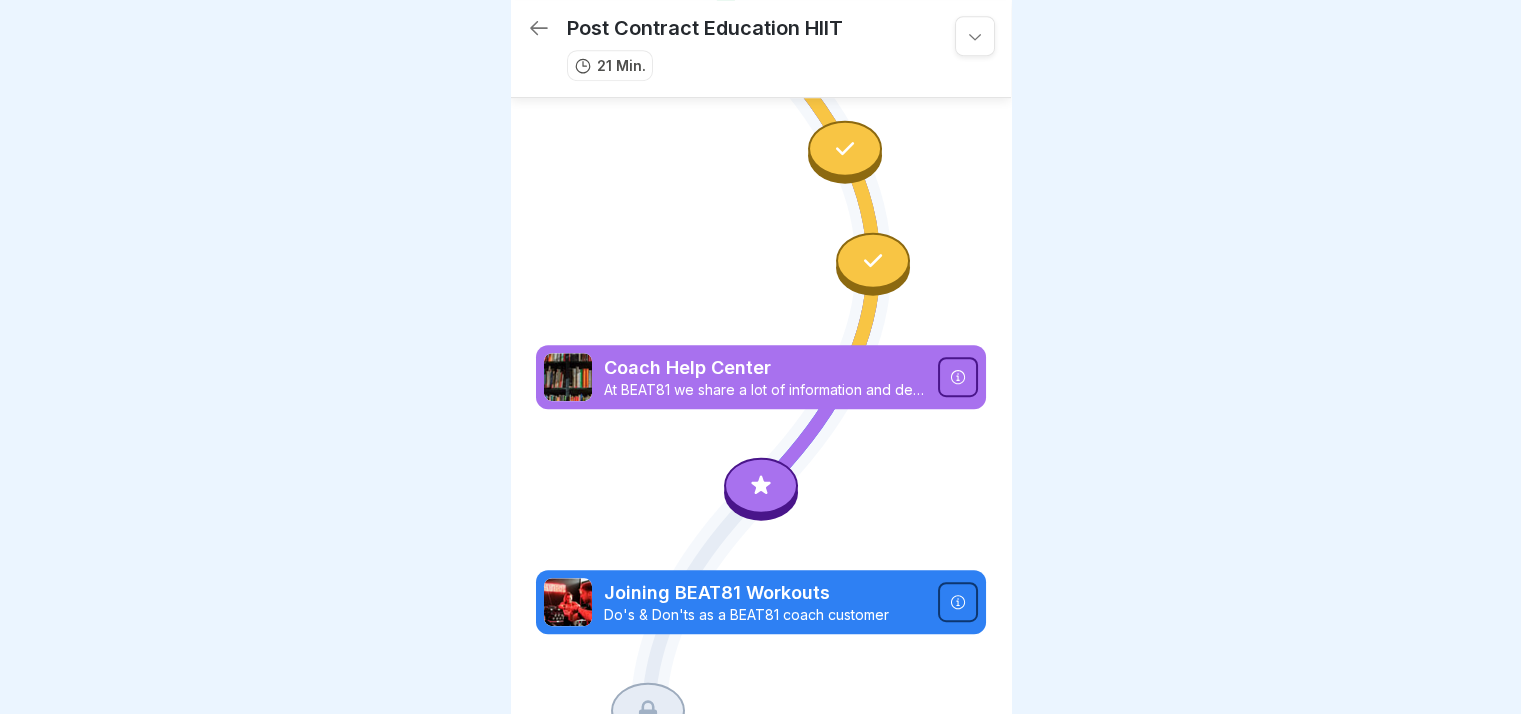 click 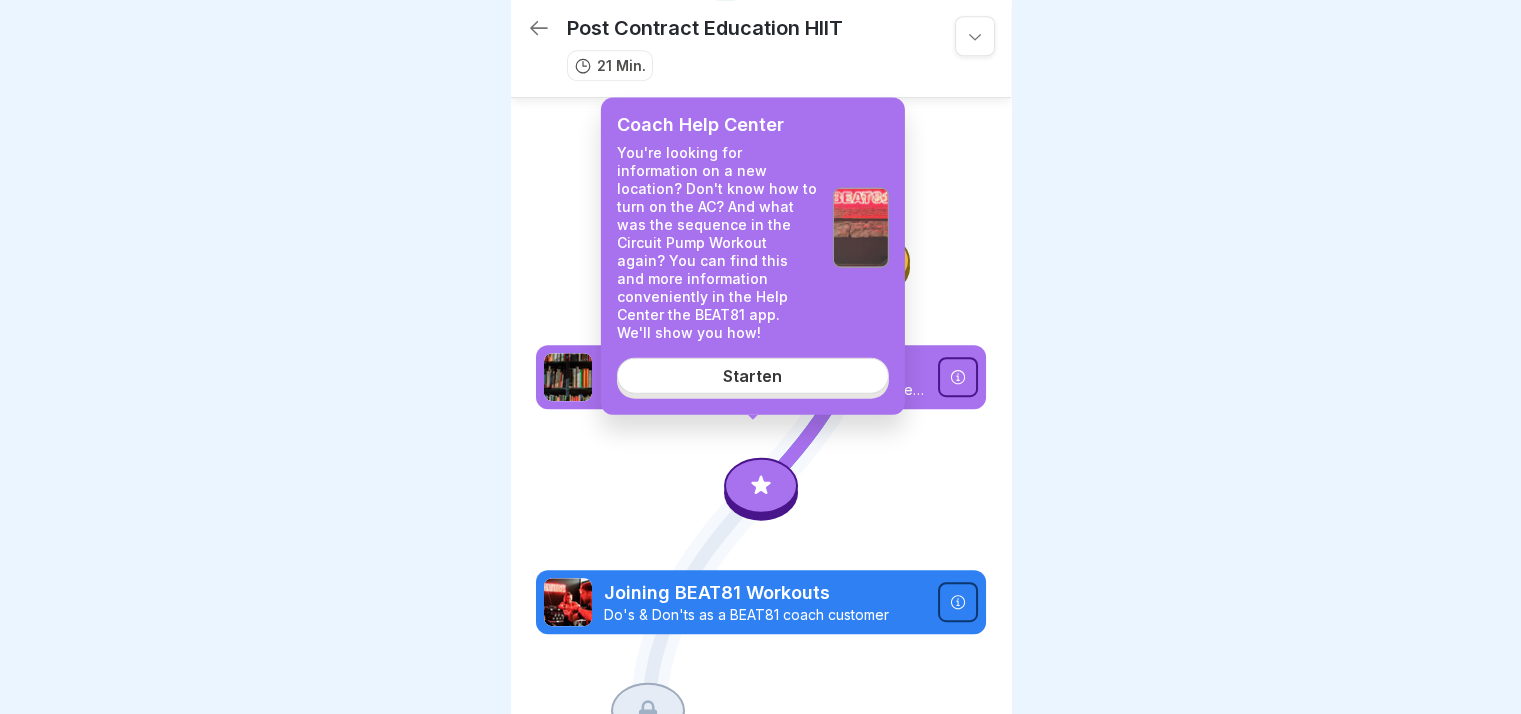 click 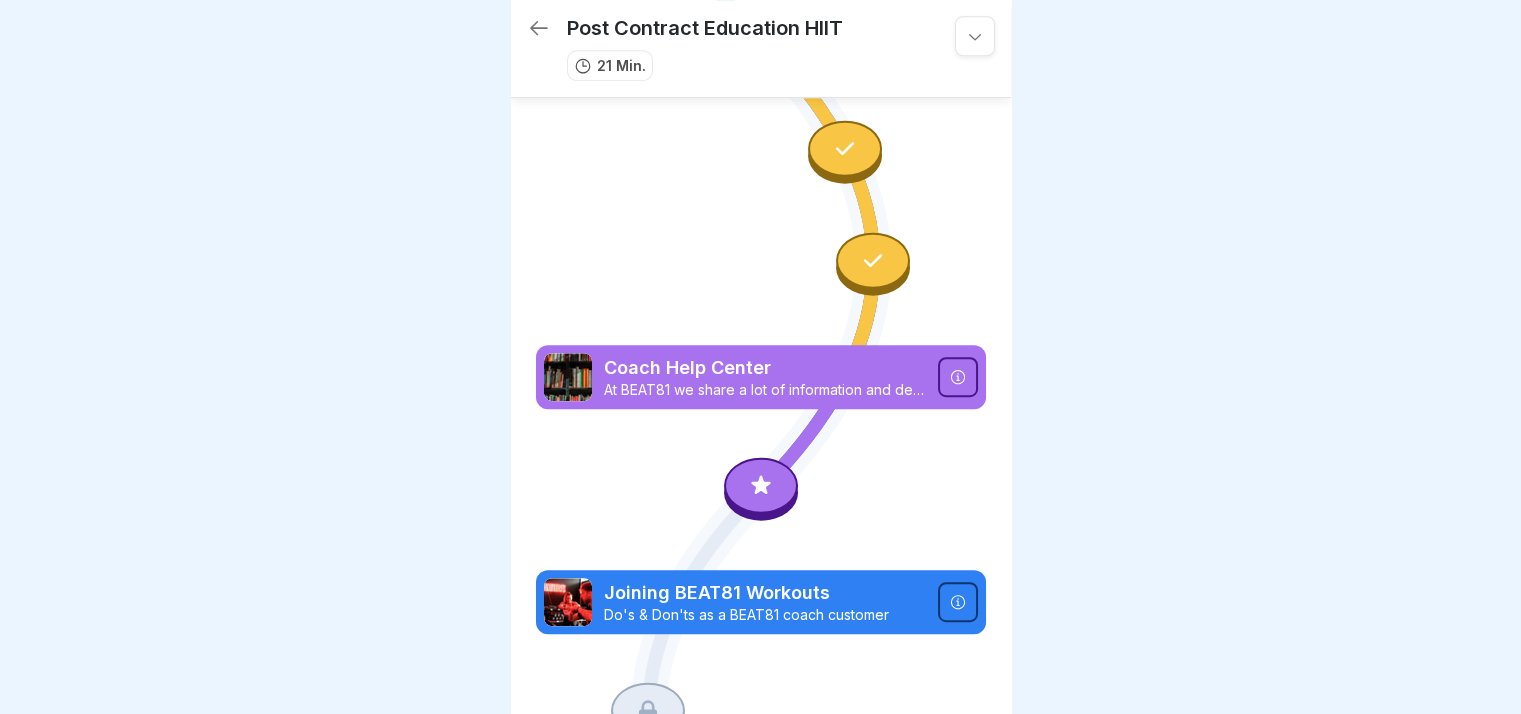 click 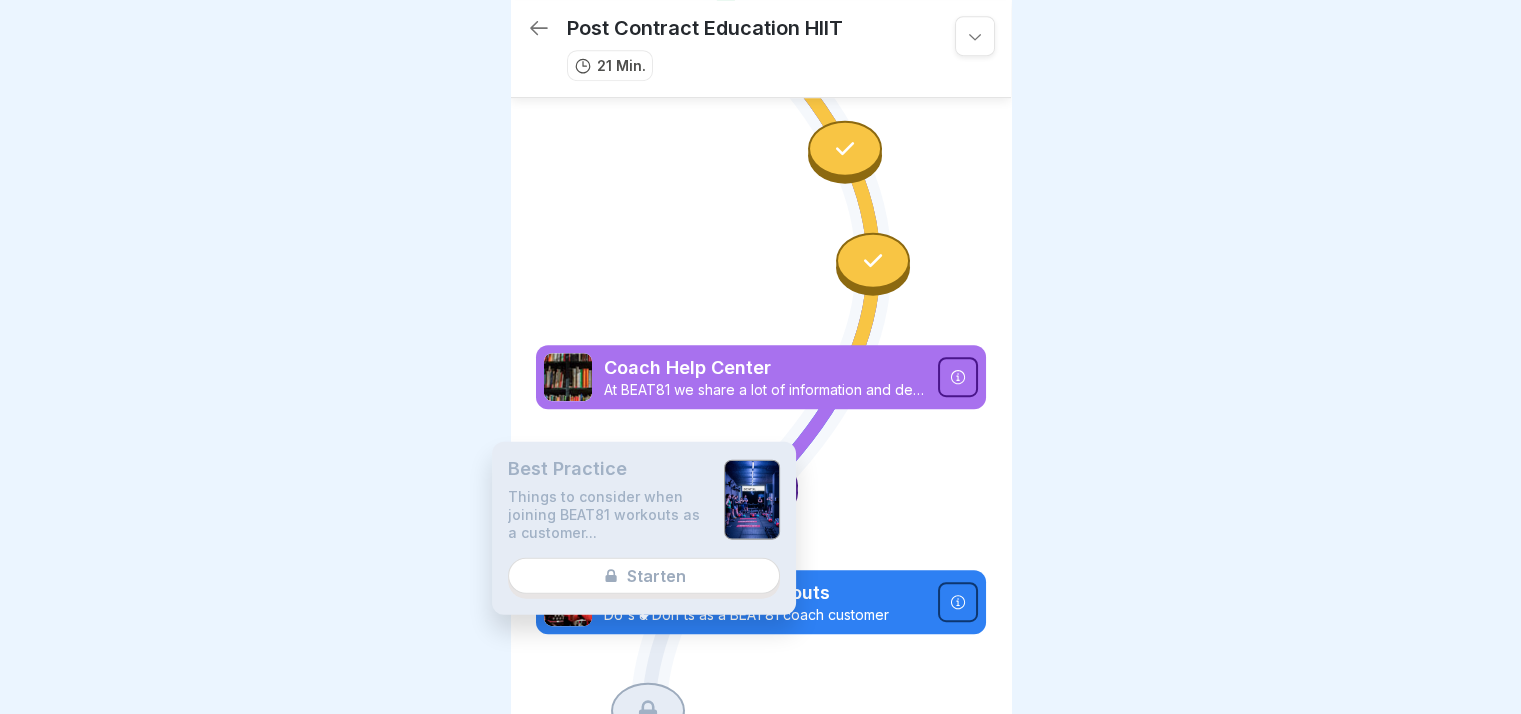 click on "Best Practice Things to consider when joining BEAT81 workouts as a customer...   Starten" at bounding box center (644, 528) 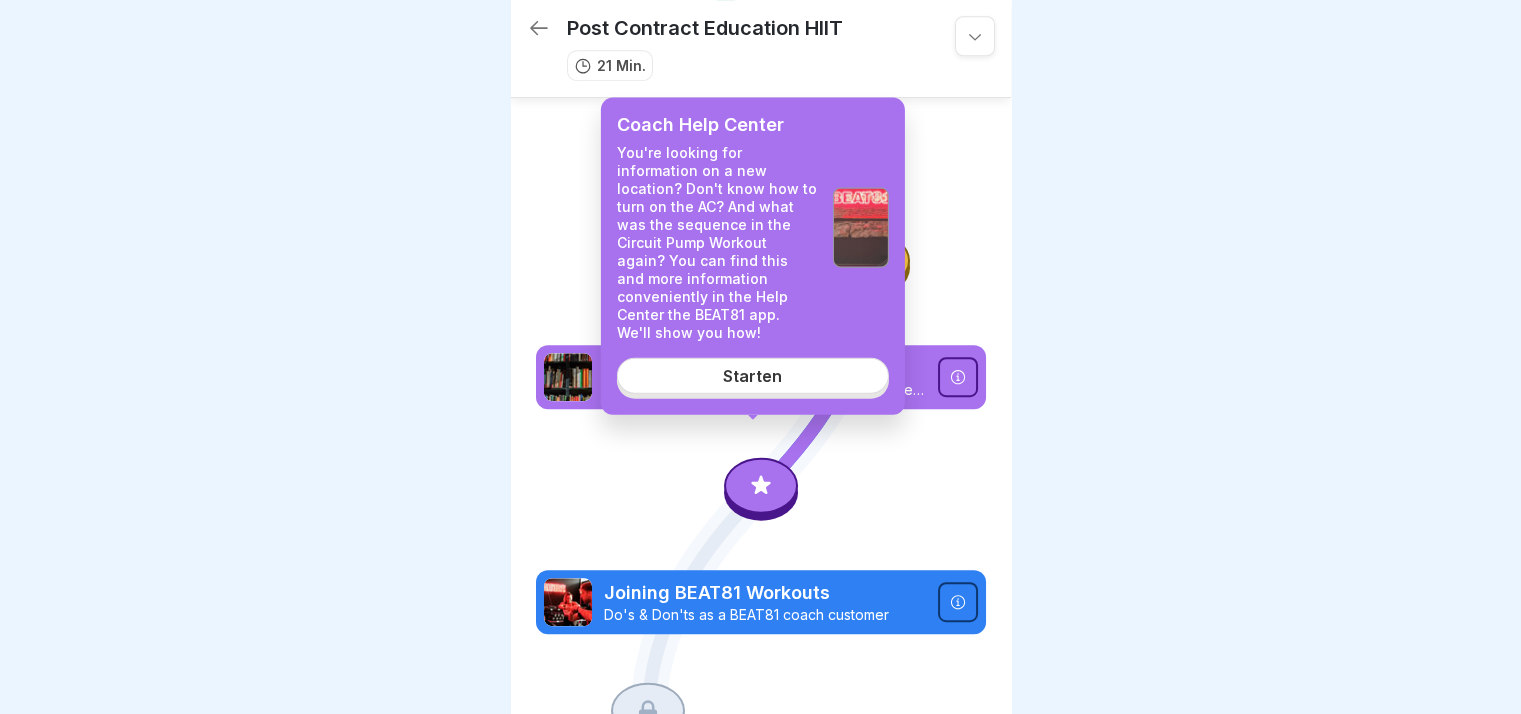 click on "Starten" at bounding box center (753, 375) 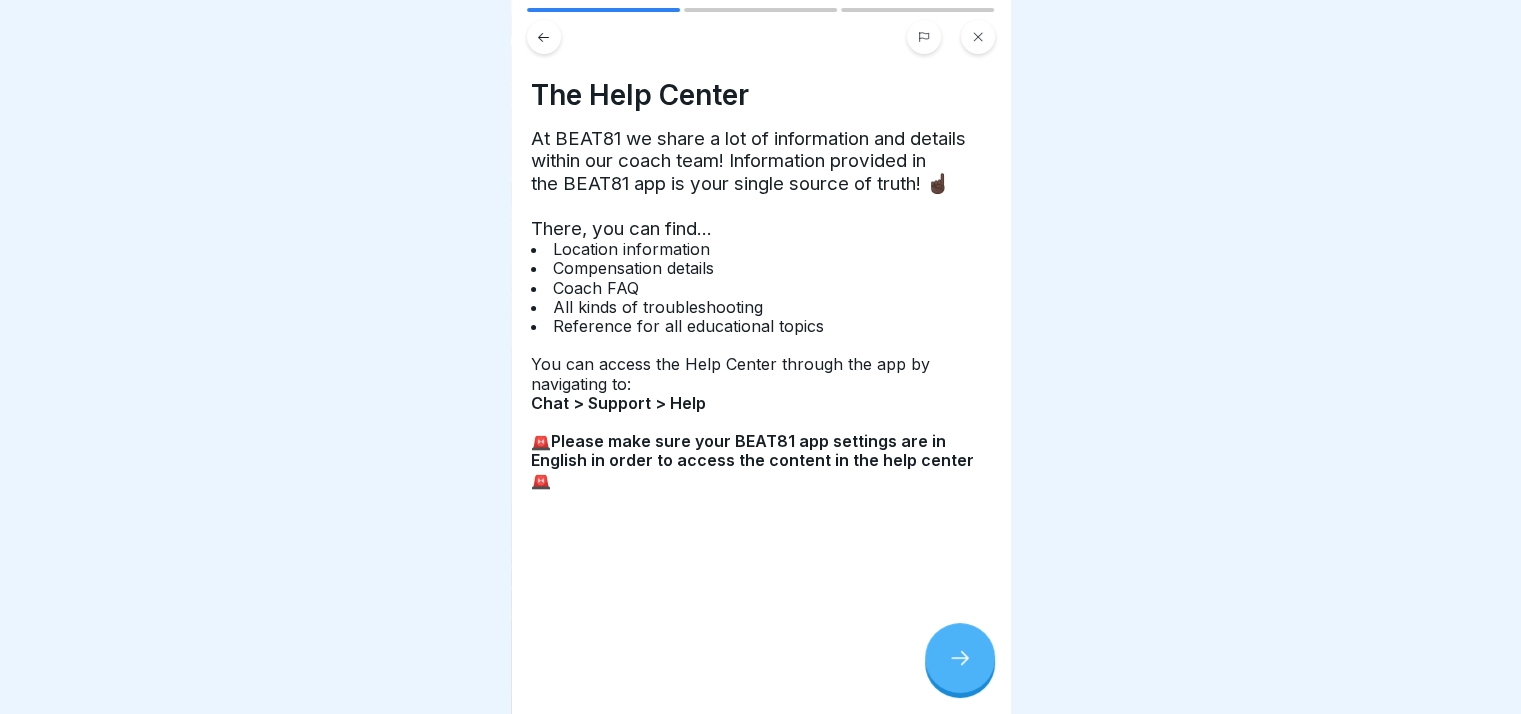 scroll, scrollTop: 0, scrollLeft: 0, axis: both 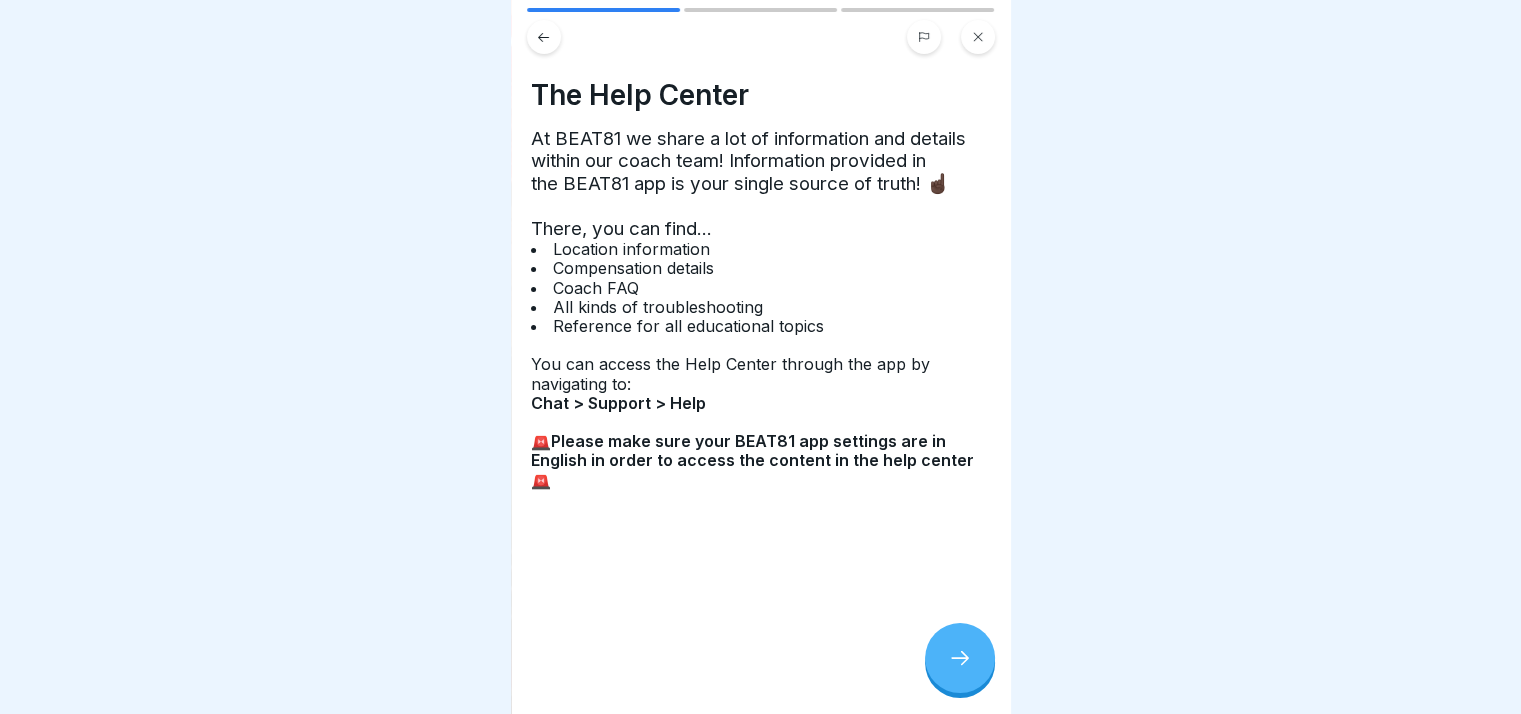 click at bounding box center (960, 658) 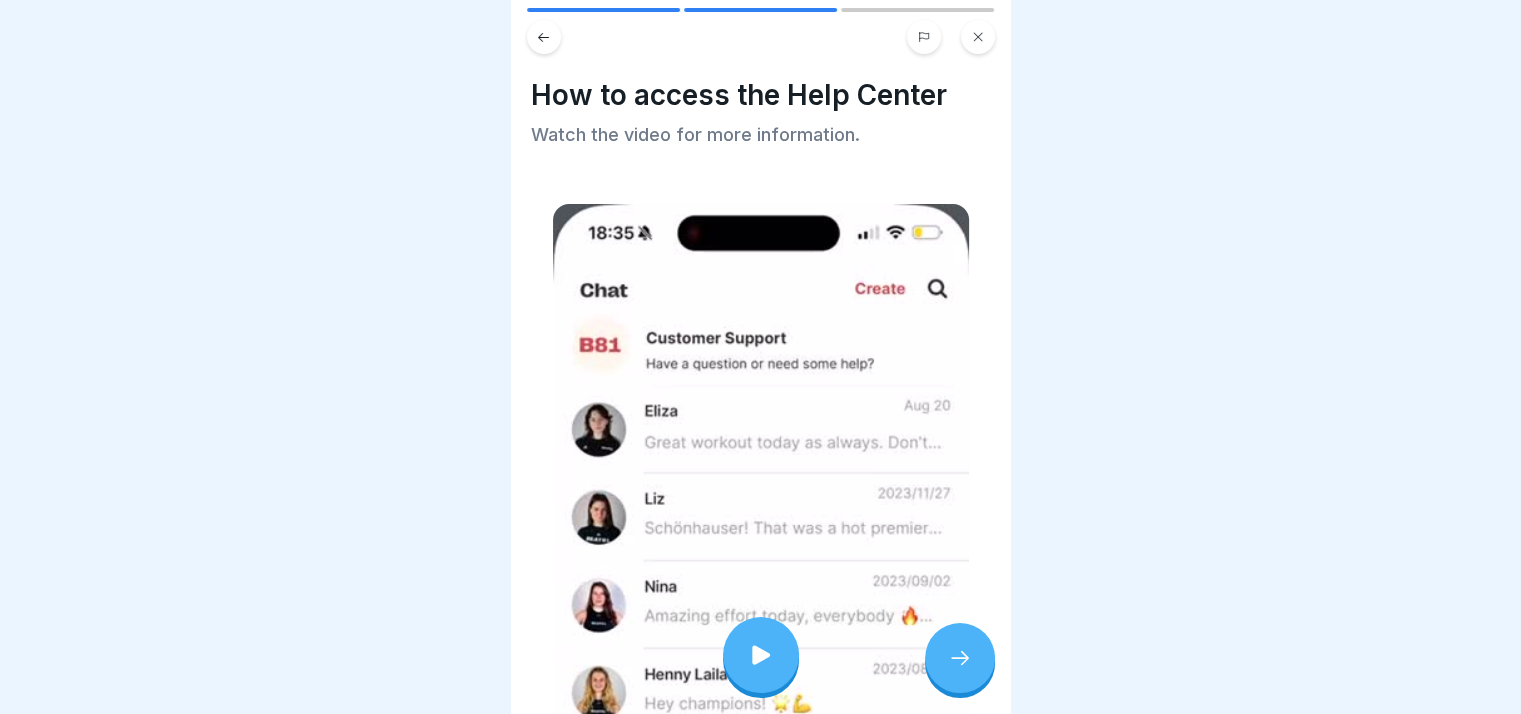 click at bounding box center (960, 658) 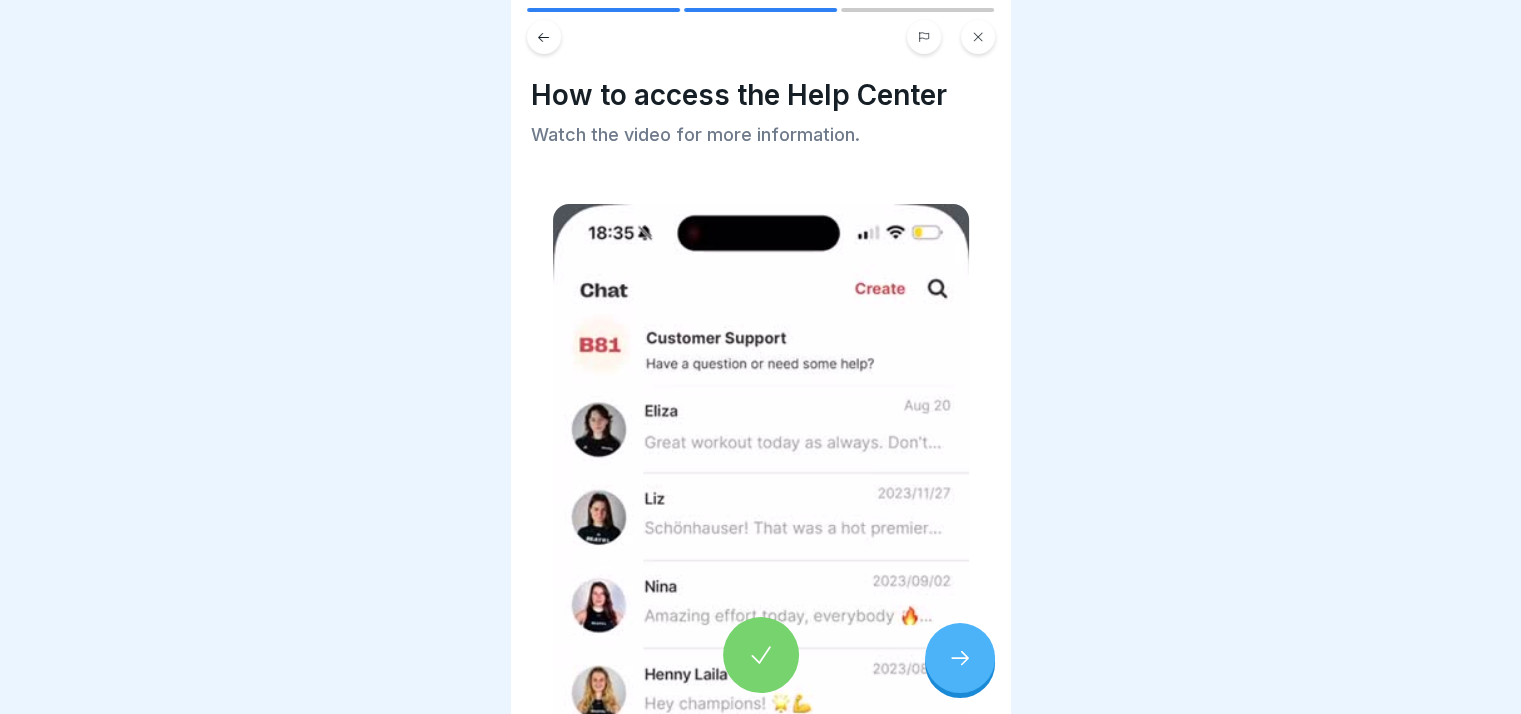 click 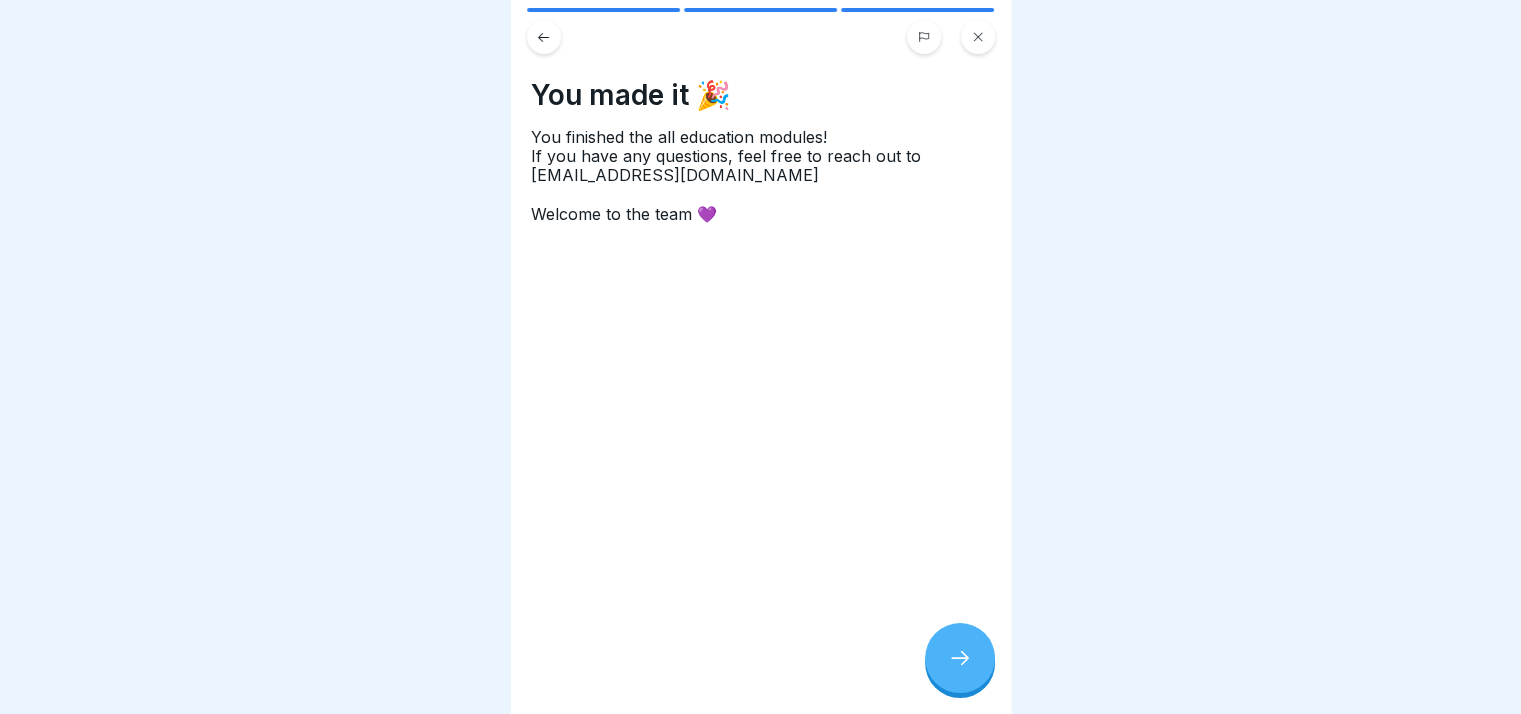 click 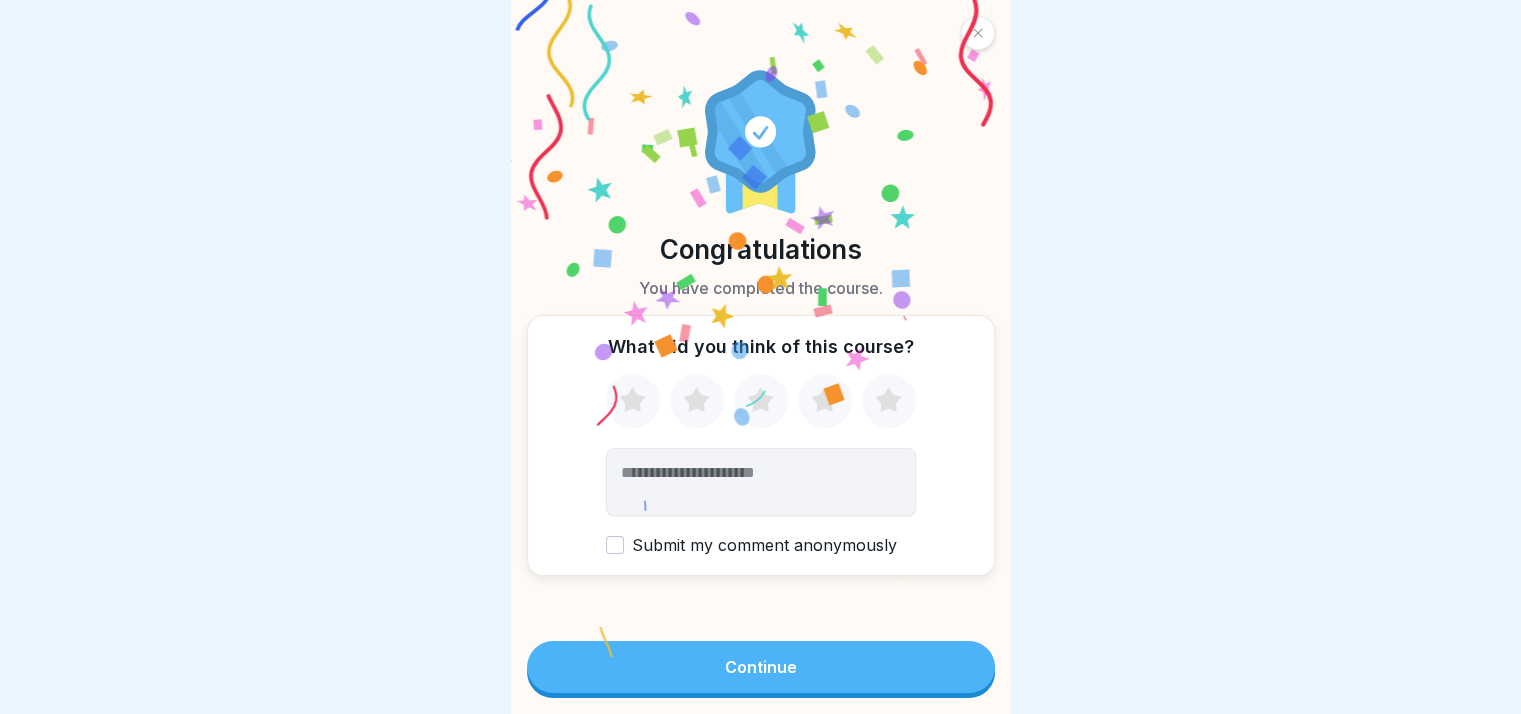 click on "Continue" at bounding box center (761, 667) 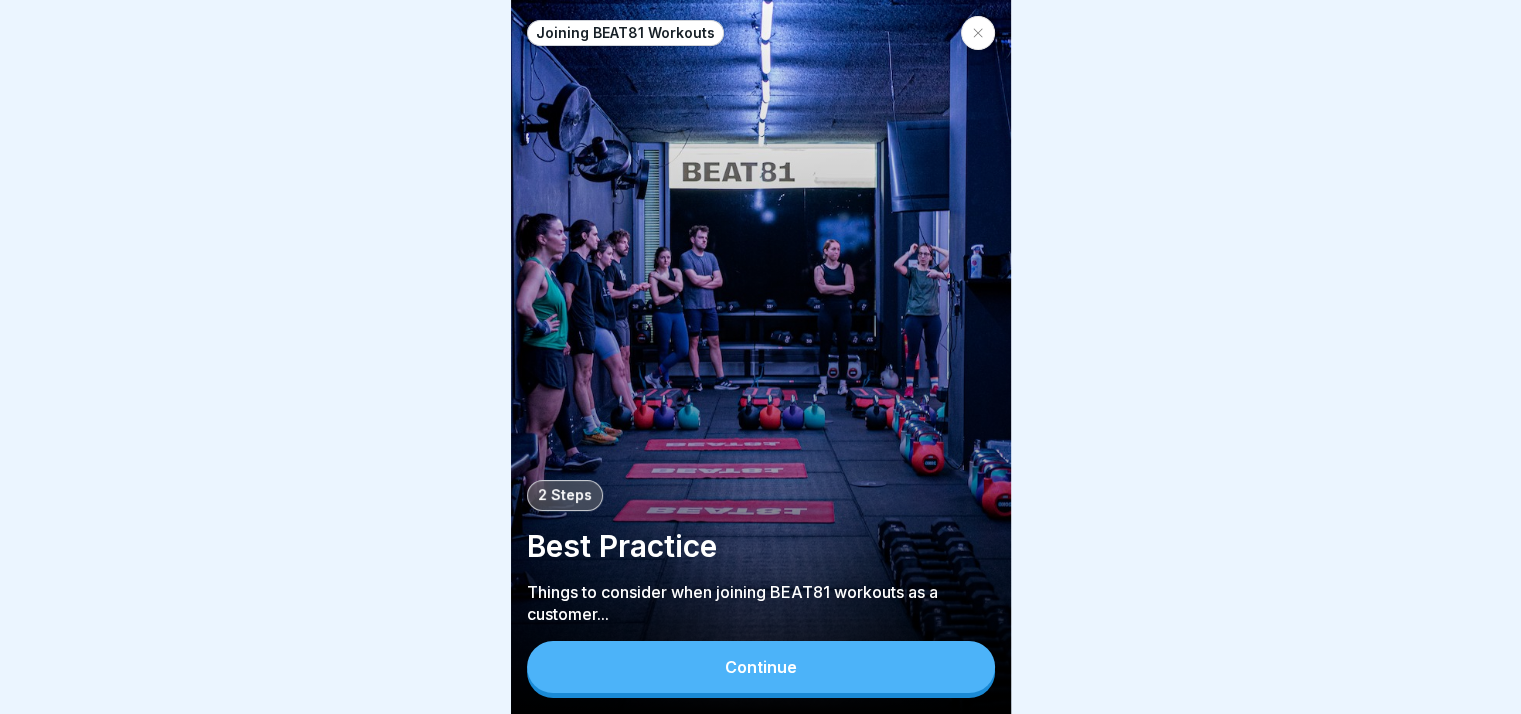 click on "Continue" at bounding box center (761, 667) 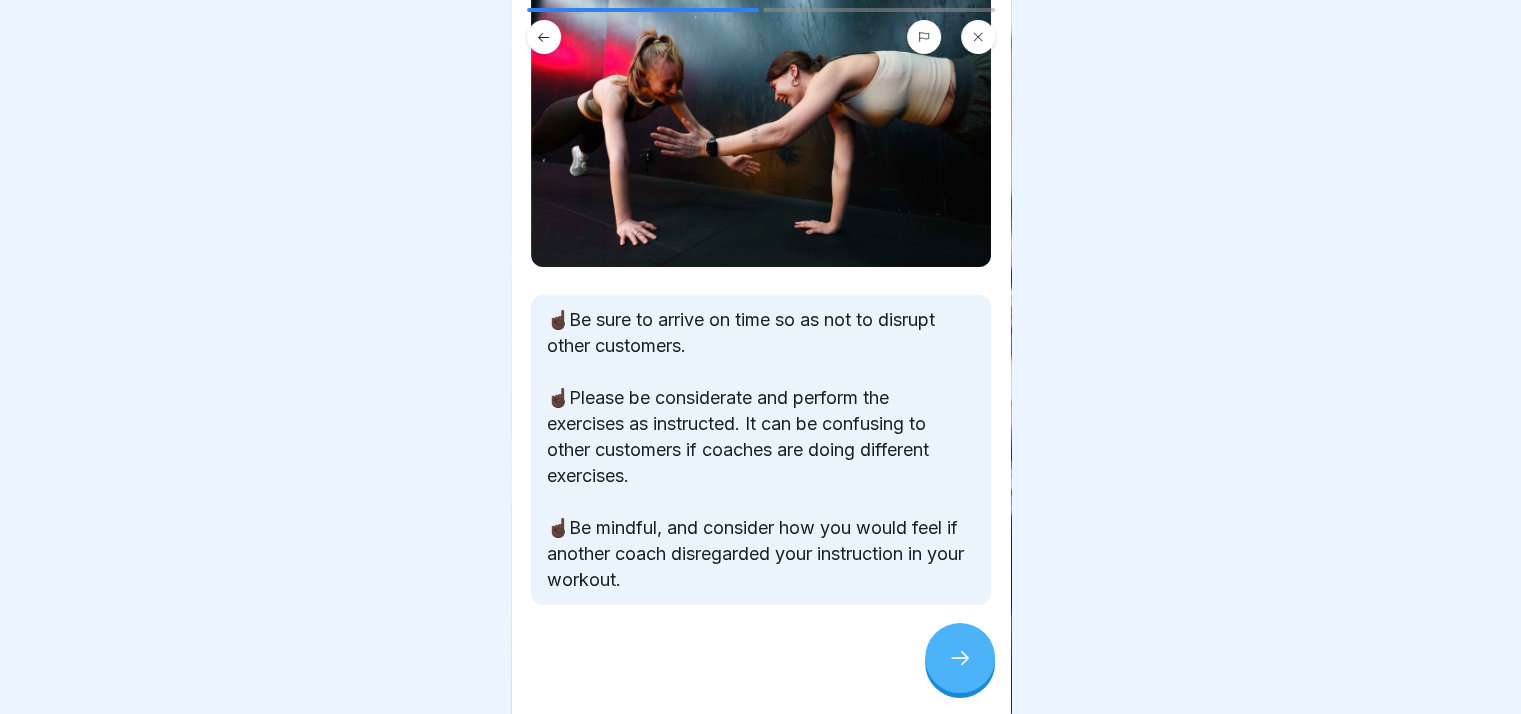 scroll, scrollTop: 204, scrollLeft: 0, axis: vertical 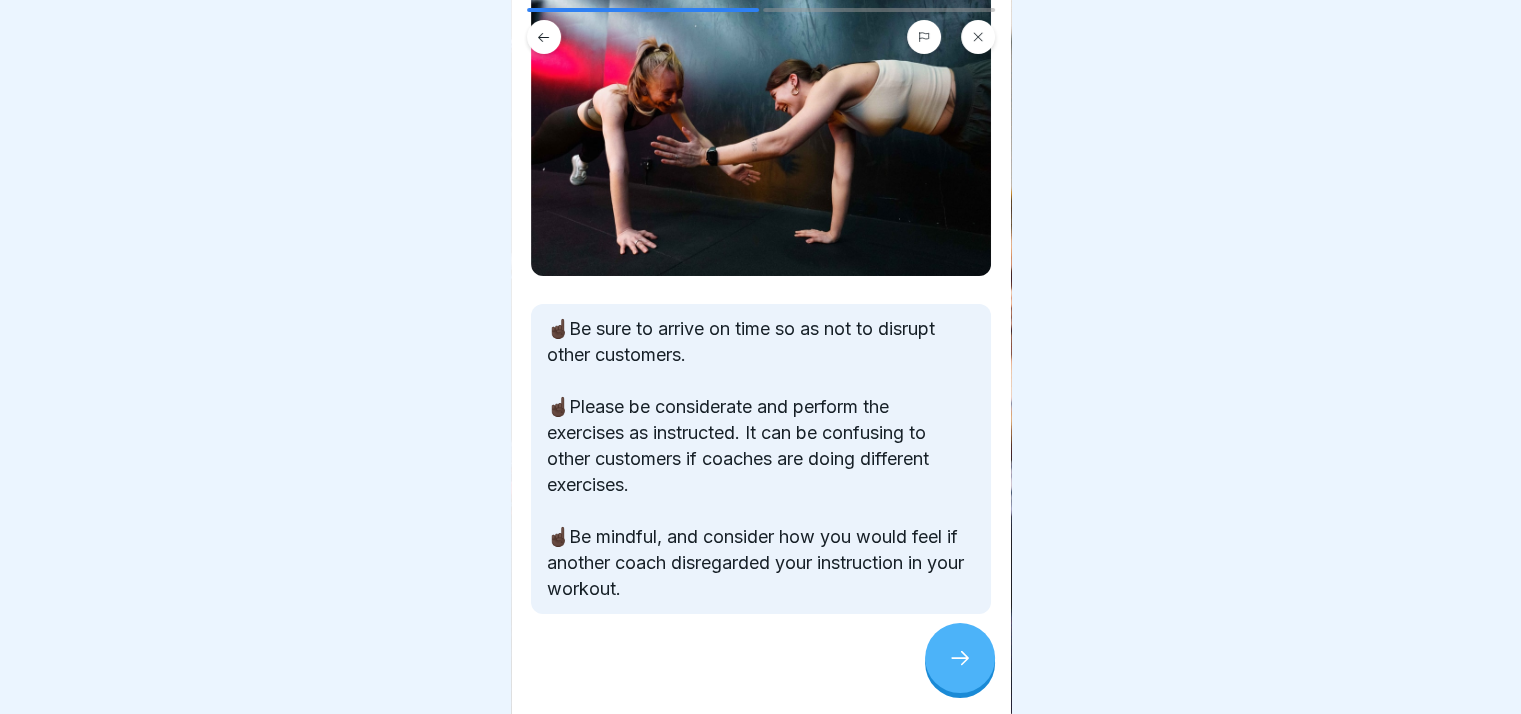 click at bounding box center (960, 658) 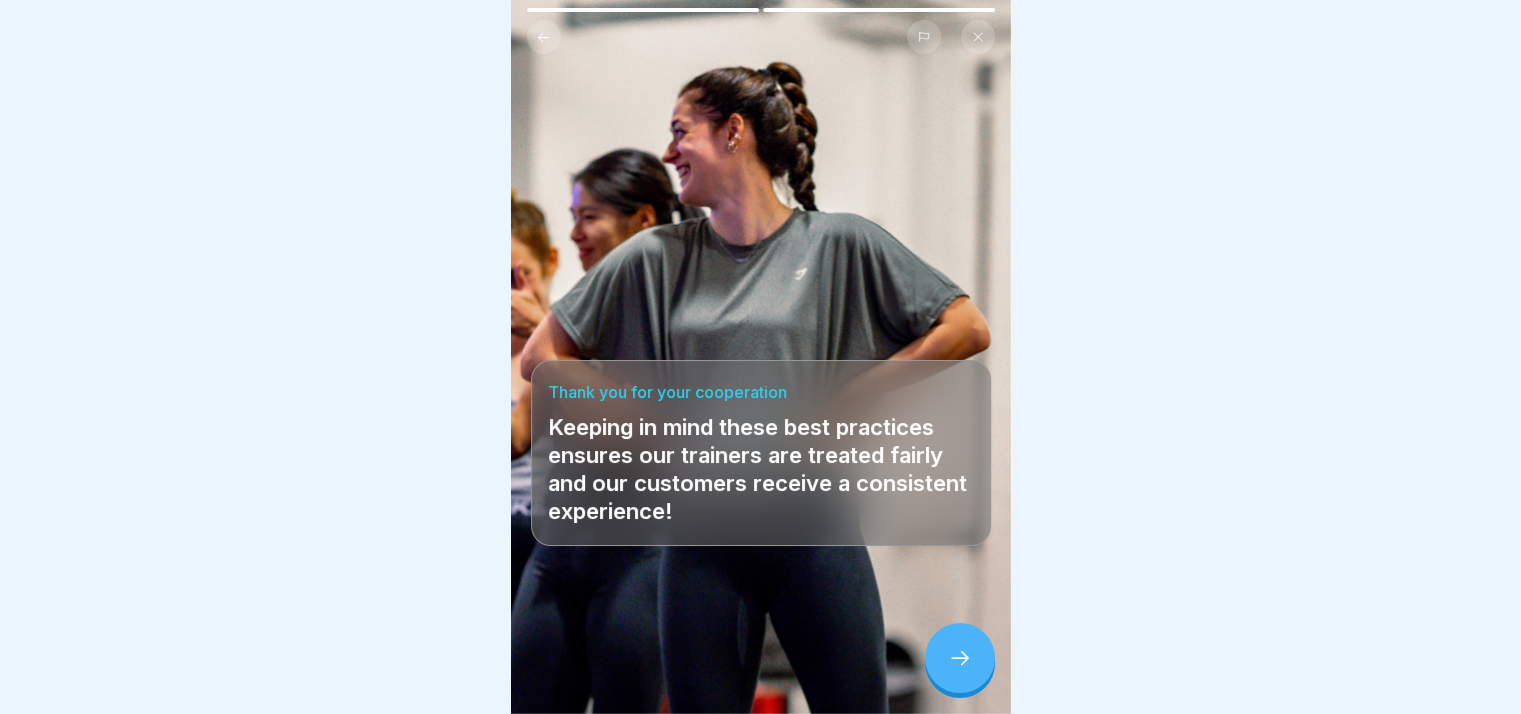 click at bounding box center [960, 658] 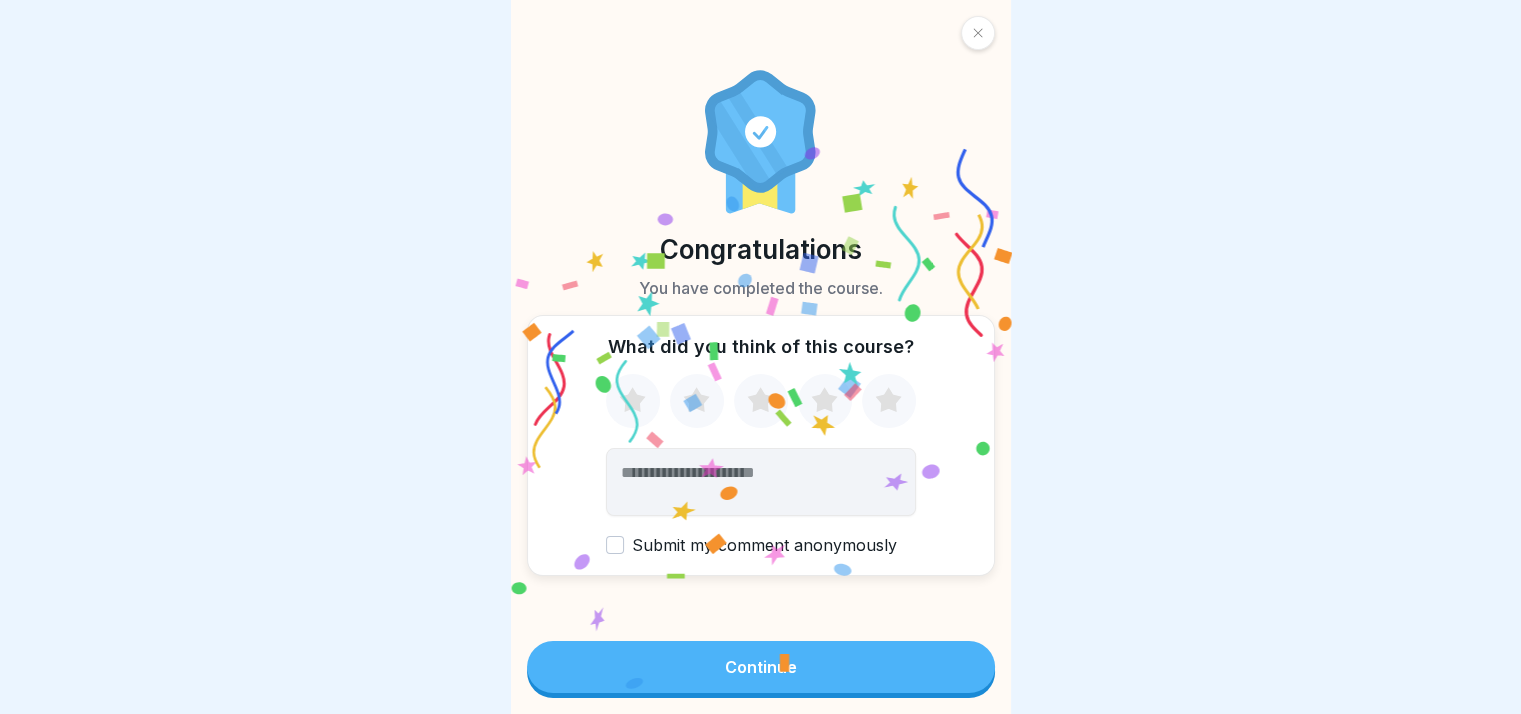 click on "Continue" at bounding box center (761, 667) 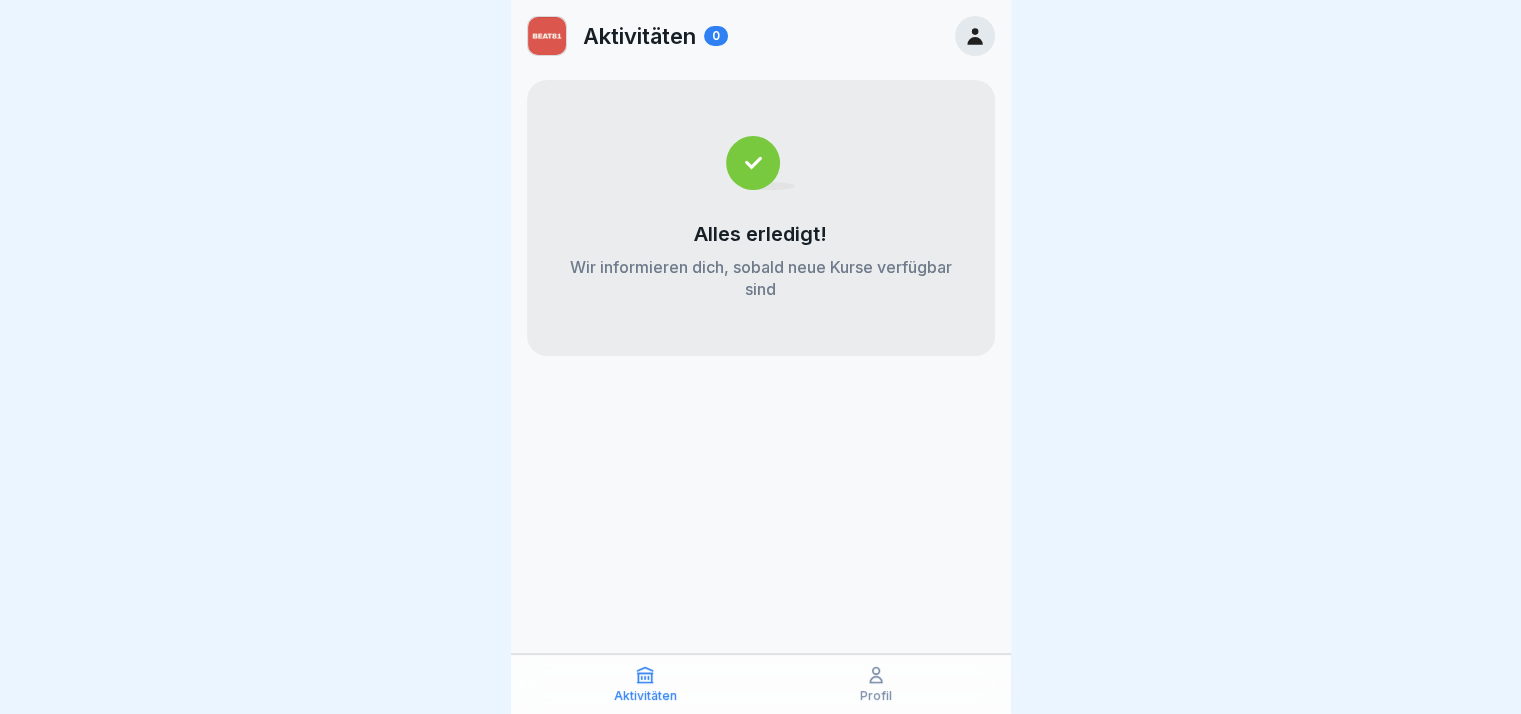 scroll, scrollTop: 0, scrollLeft: 0, axis: both 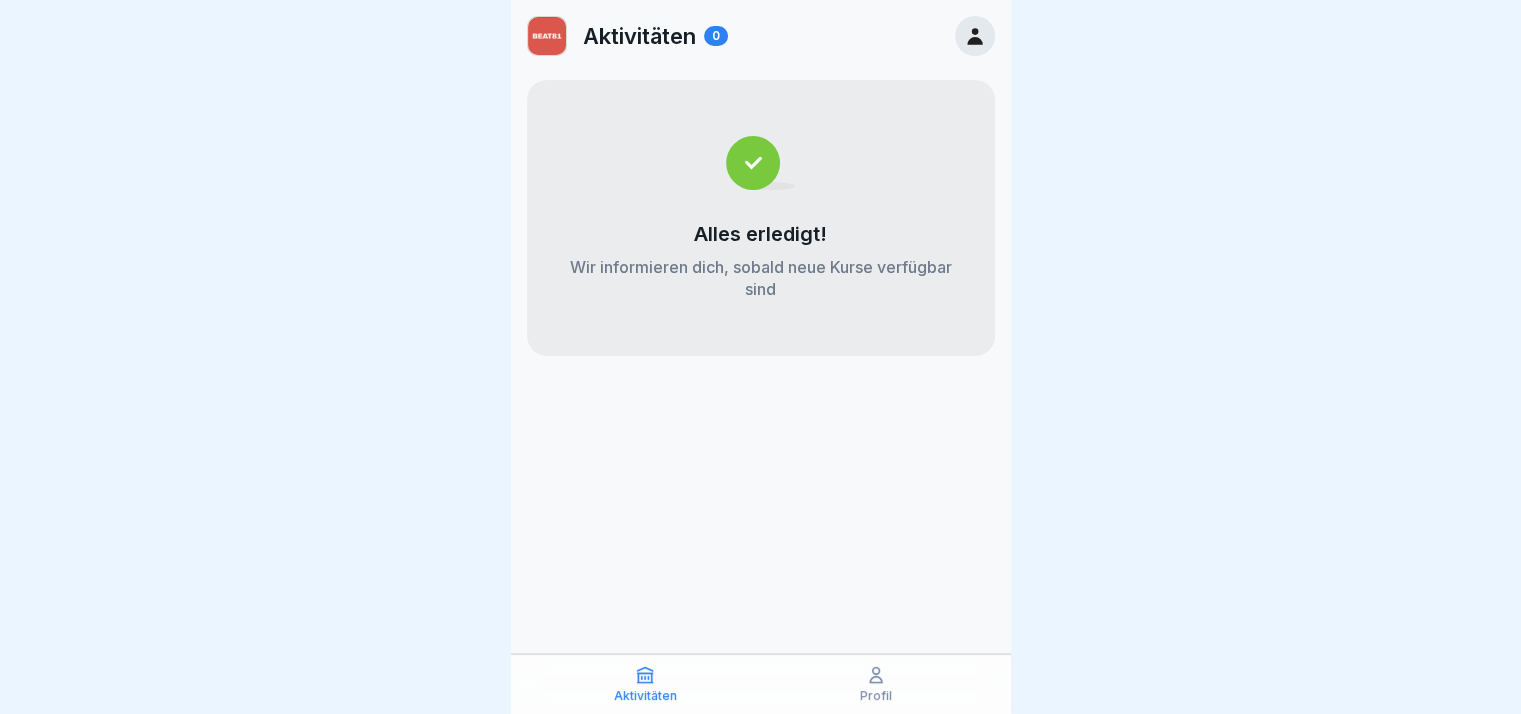 click on "Profil" at bounding box center (876, 696) 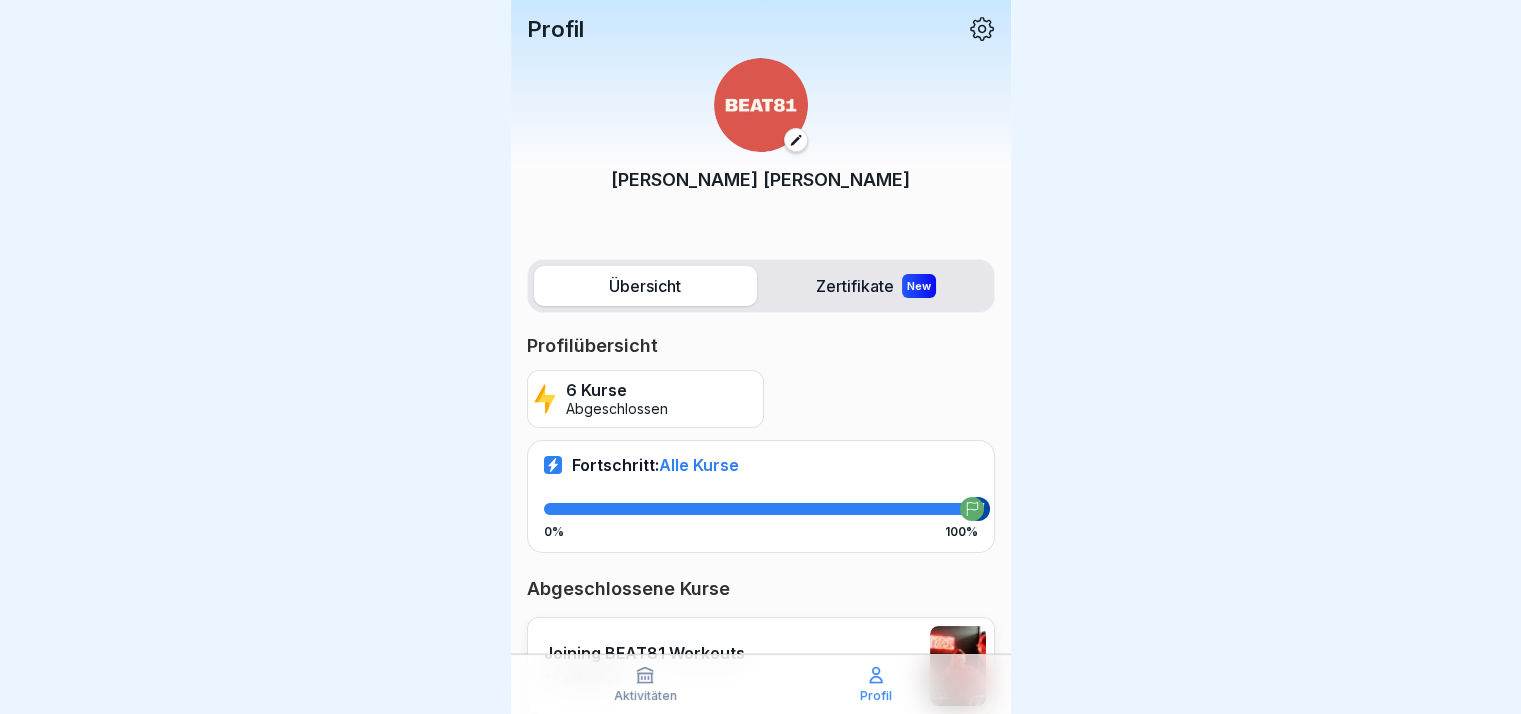 click on "Zertifikate New" at bounding box center (876, 286) 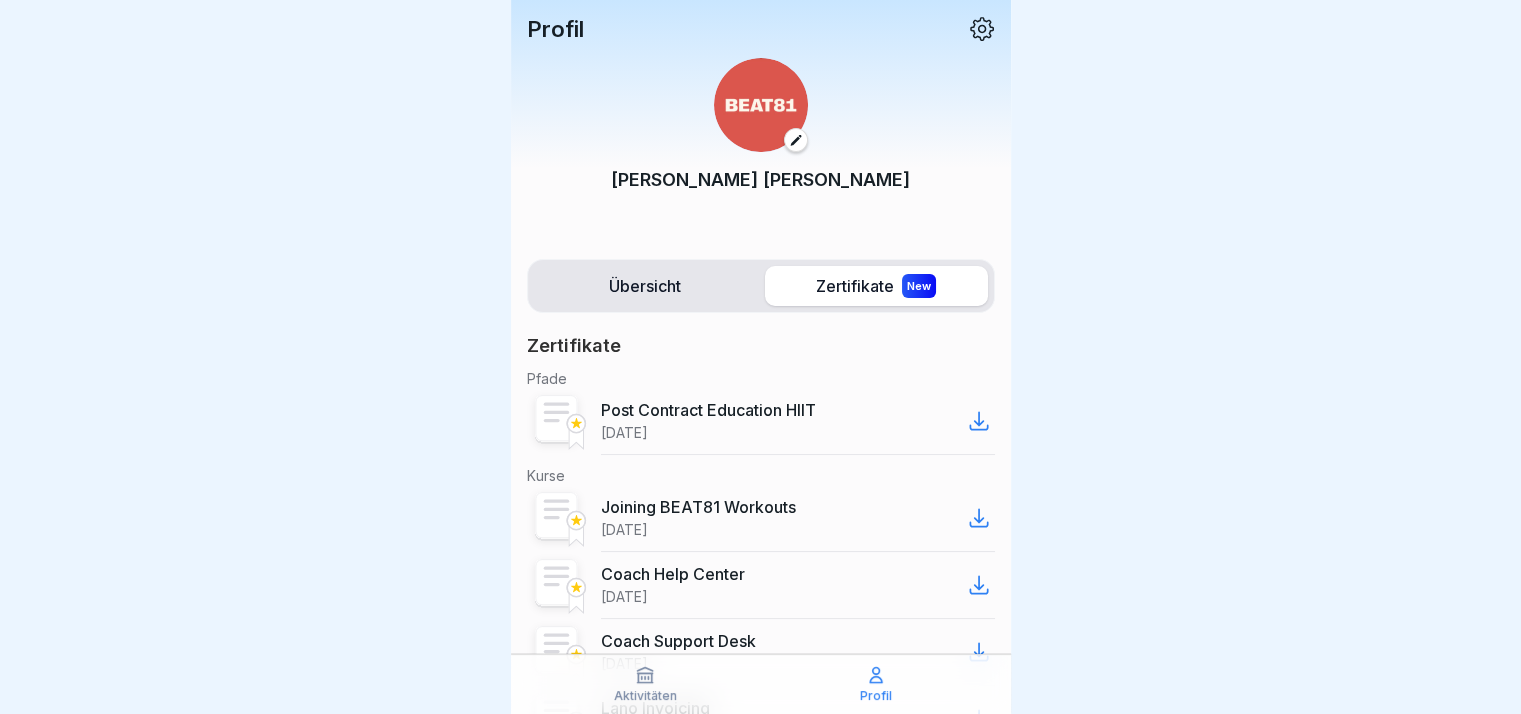 drag, startPoint x: 802, startPoint y: 610, endPoint x: 790, endPoint y: 500, distance: 110.65261 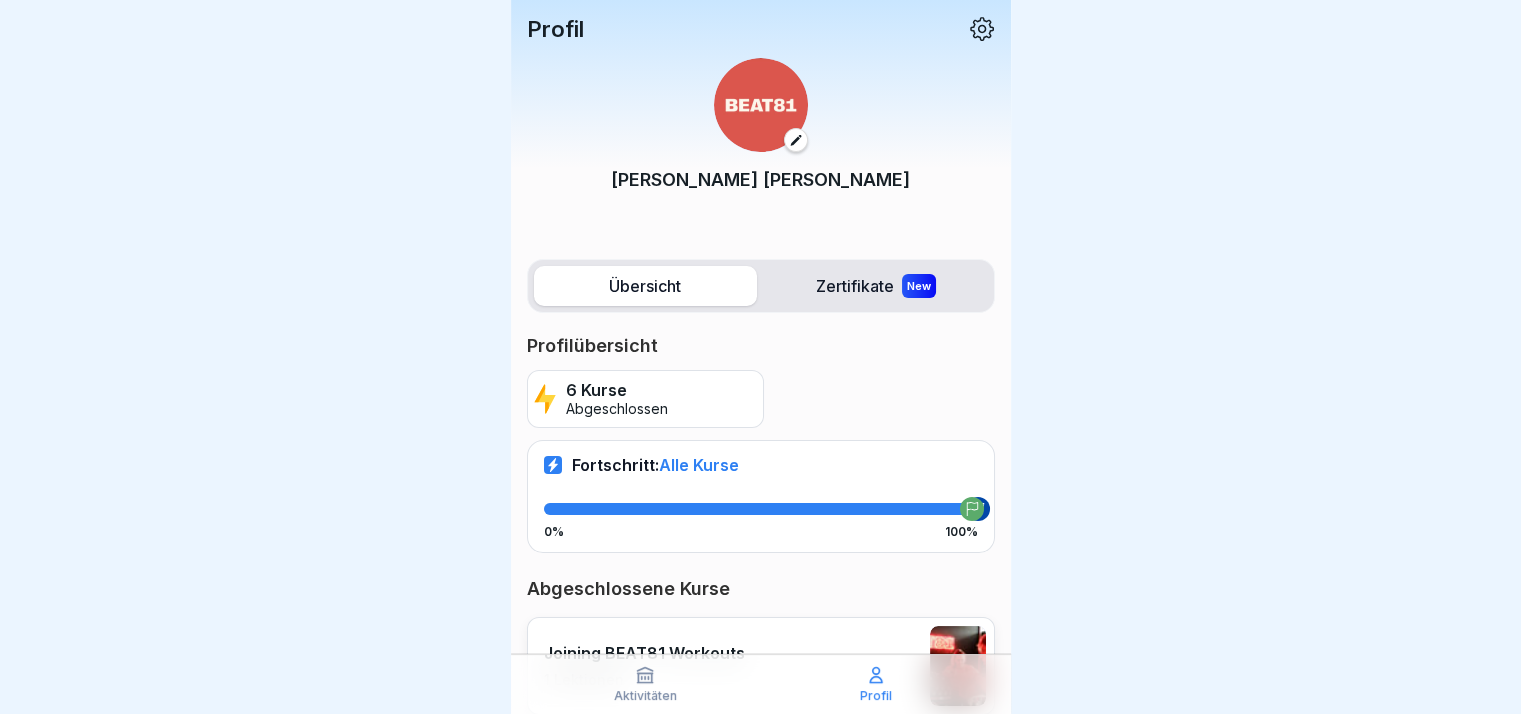 click on "Zertifikate New" at bounding box center (876, 286) 